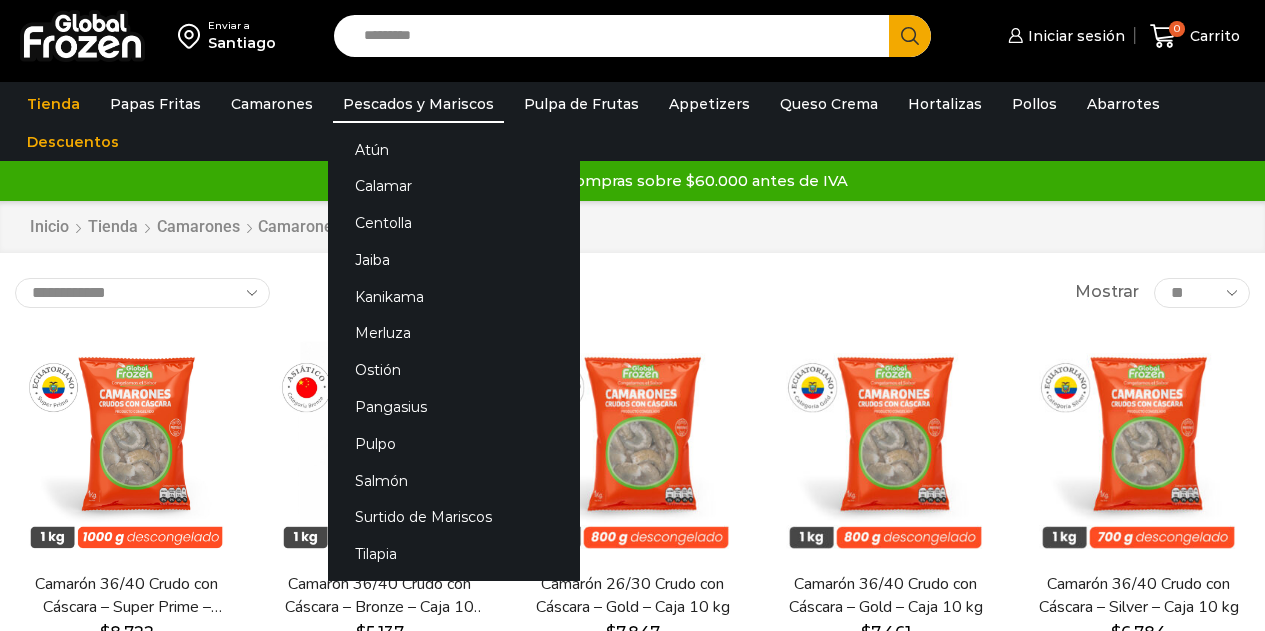 scroll, scrollTop: 0, scrollLeft: 0, axis: both 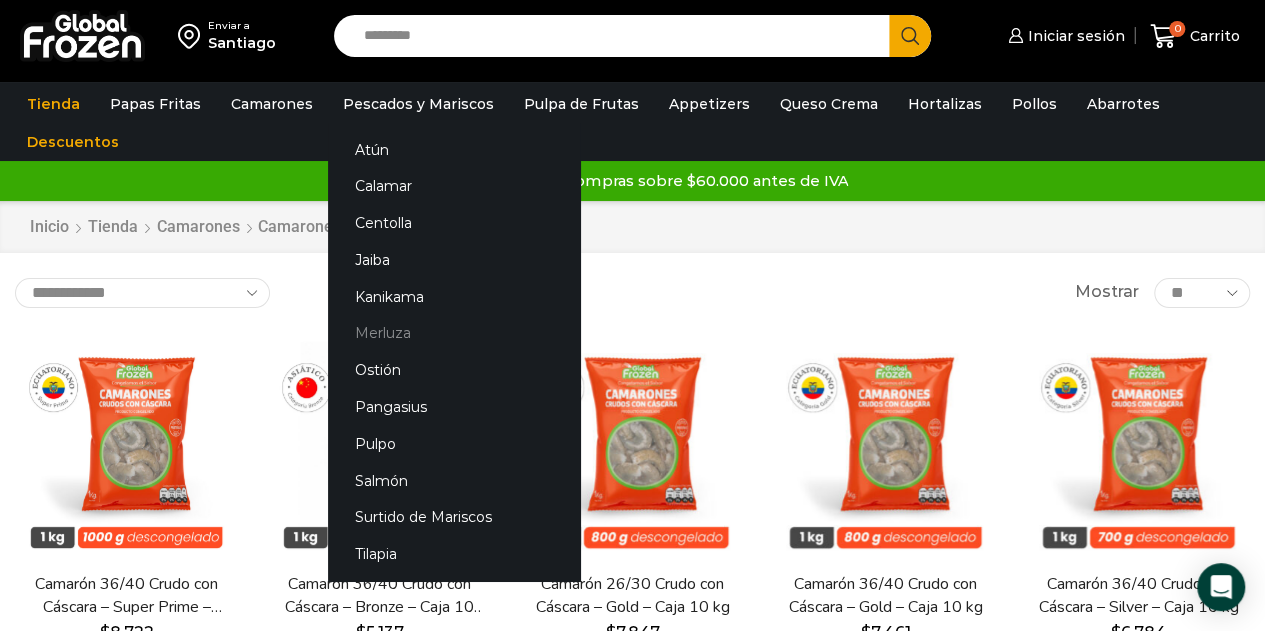 click on "Merluza" at bounding box center (454, 333) 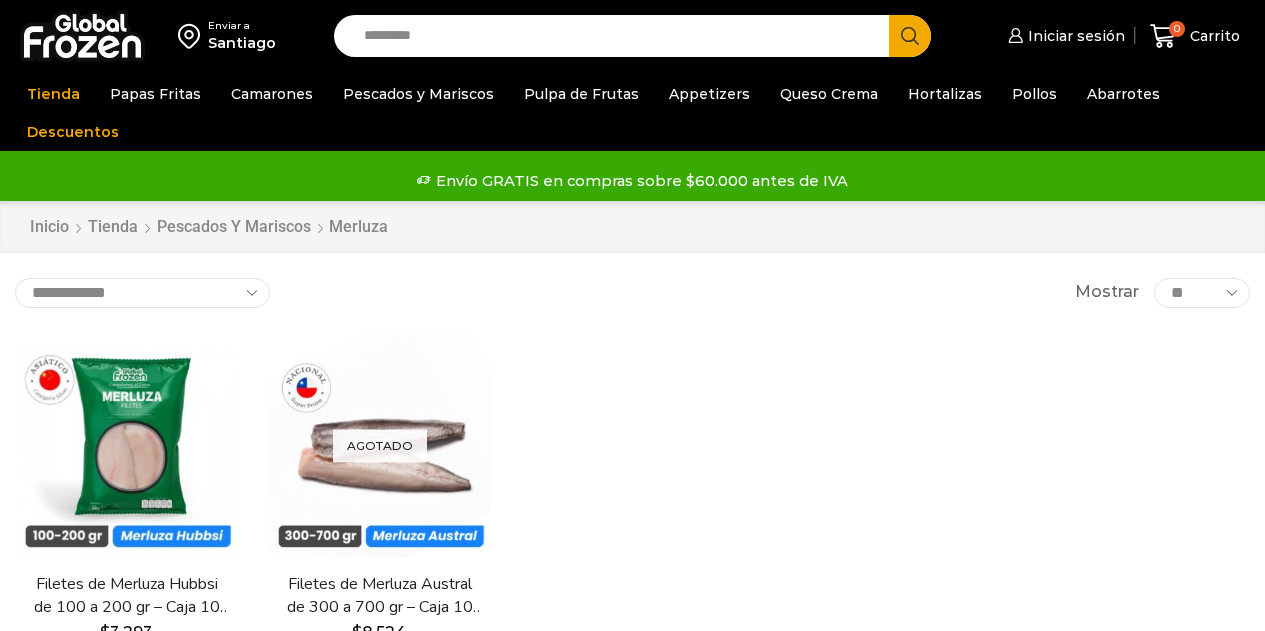 scroll, scrollTop: 0, scrollLeft: 0, axis: both 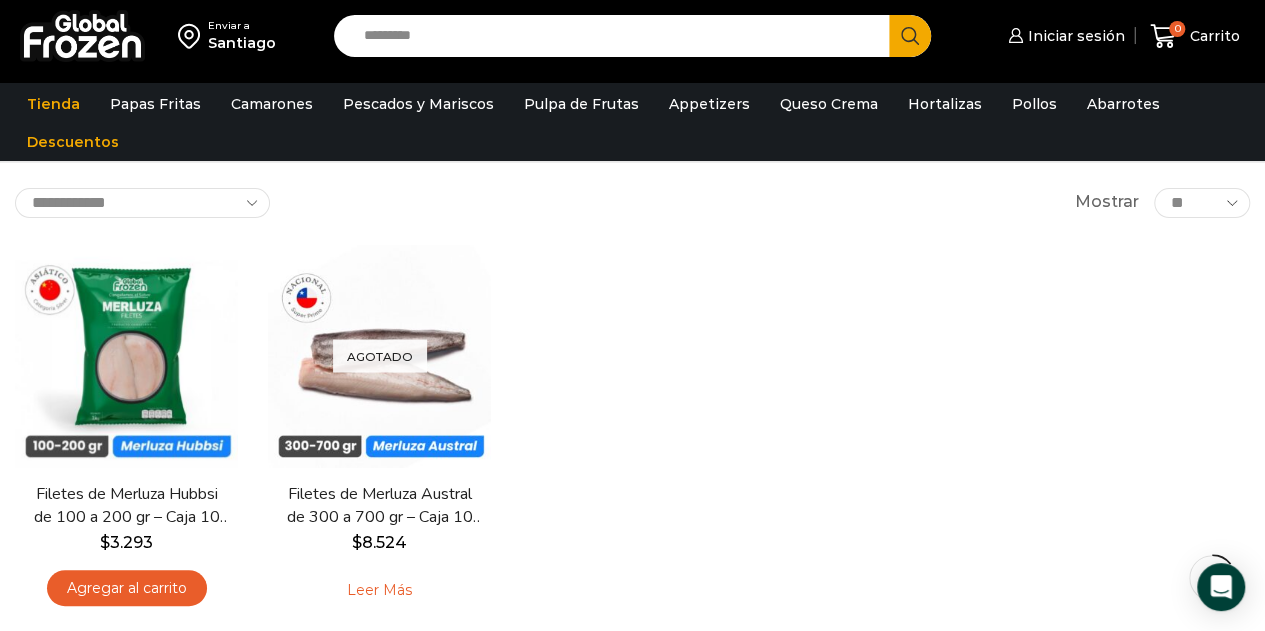 click on "En stock
Vista Rápida
Filetes de Merluza Hubbsi de 100 a 200 gr – Caja 10 kg
$ 3.293
Agregar al carrito
Agotado
Vista Rápida
Filetes de Merluza Austral de 300 a 700 gr – Caja 10 kg
$" at bounding box center [632, 434] 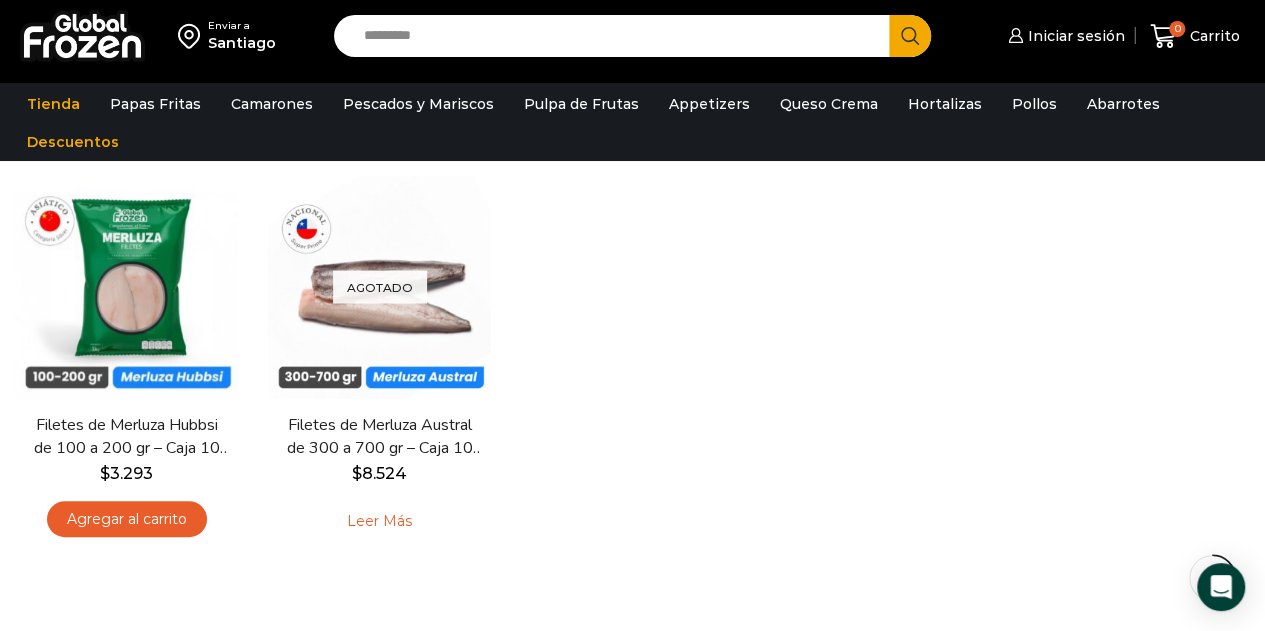 scroll, scrollTop: 200, scrollLeft: 0, axis: vertical 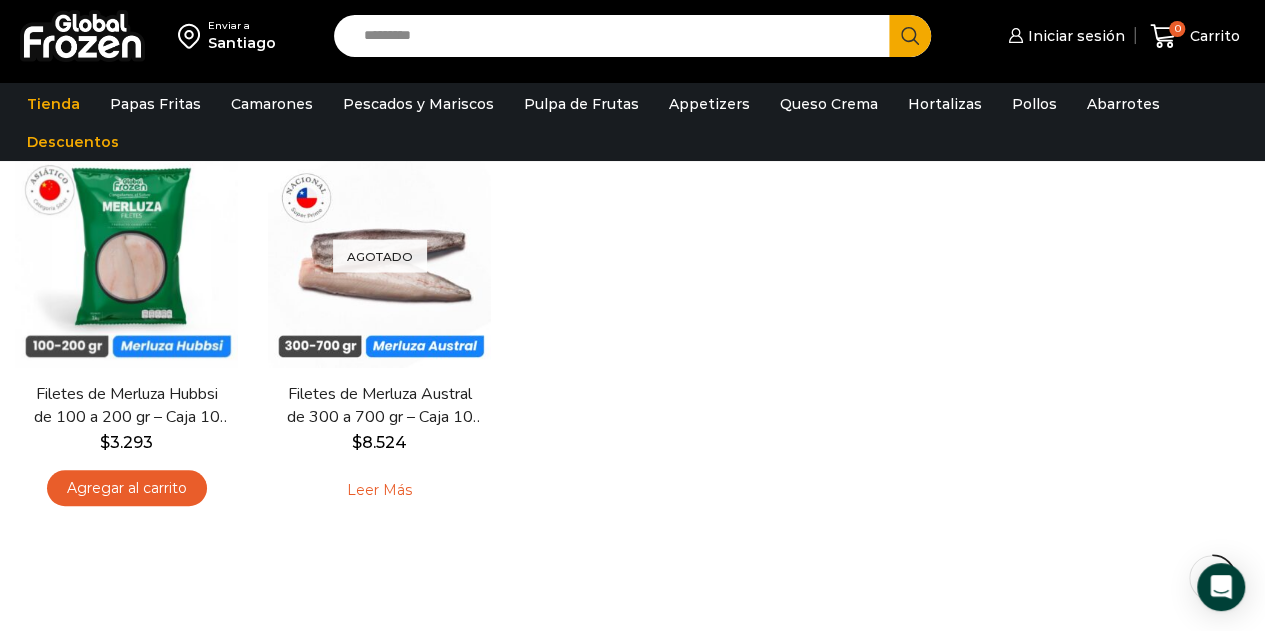 click on "En stock
Vista Rápida
Filetes de Merluza Hubbsi de 100 a 200 gr – Caja 10 kg
$ 3.293
Agregar al carrito
Agotado
Vista Rápida
Filetes de Merluza Austral de 300 a 700 gr – Caja 10 kg
$" at bounding box center (632, 334) 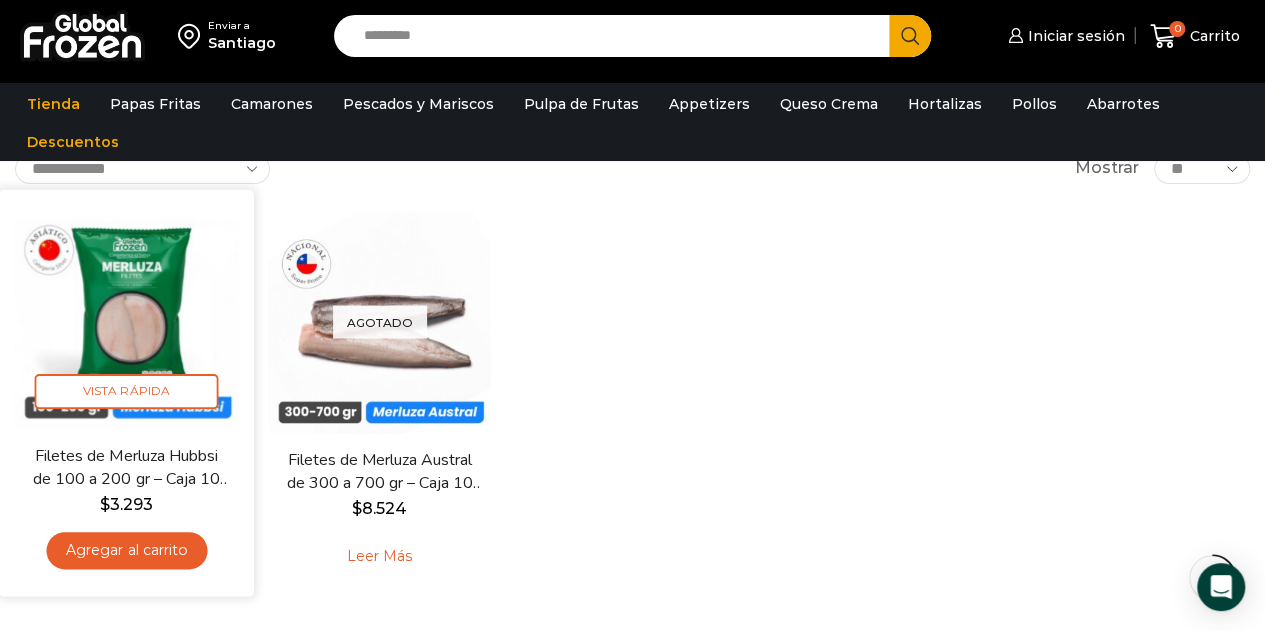 scroll, scrollTop: 100, scrollLeft: 0, axis: vertical 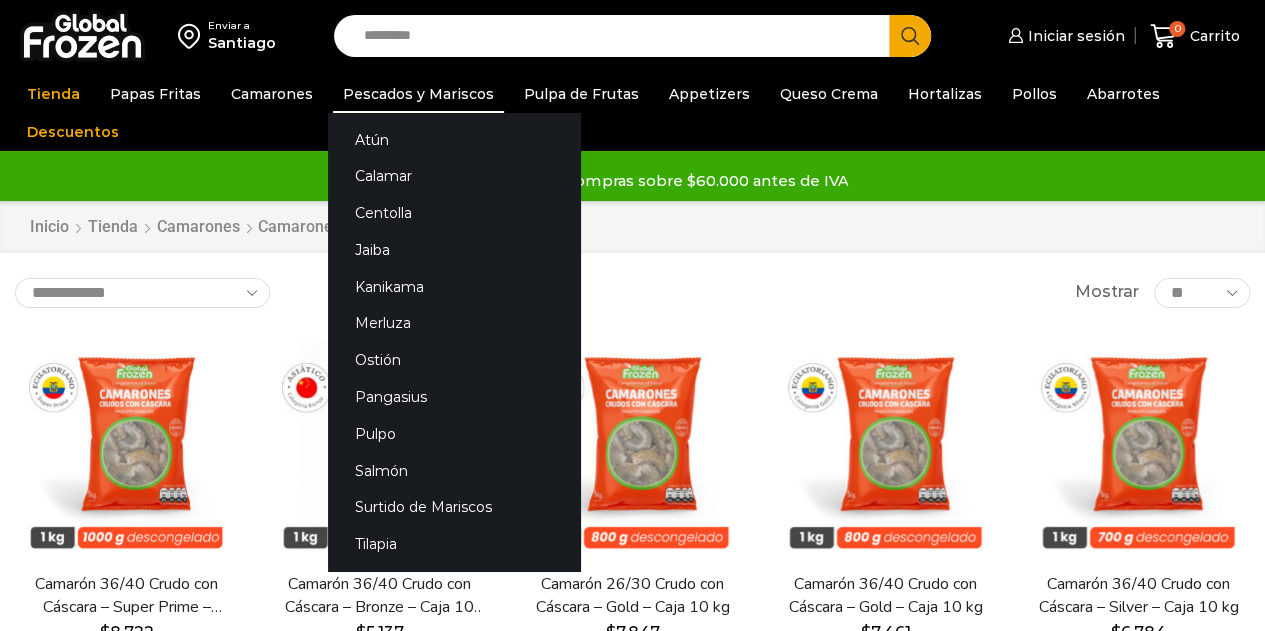 click on "Pescados y Mariscos" at bounding box center (418, 94) 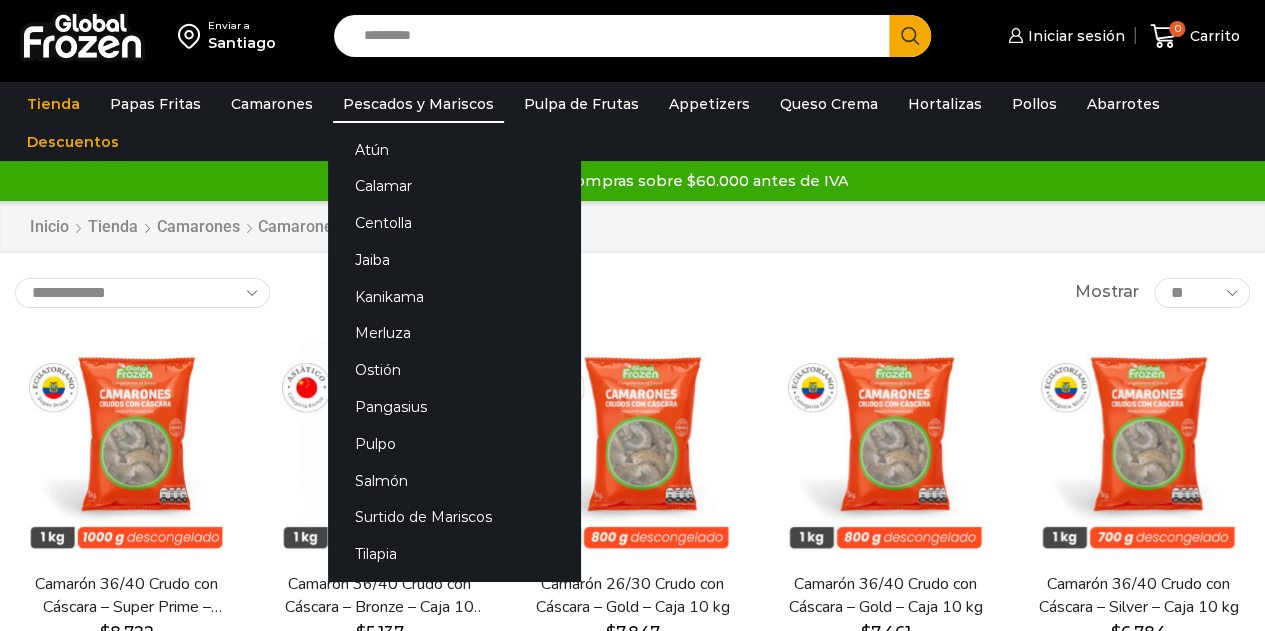 scroll, scrollTop: 0, scrollLeft: 0, axis: both 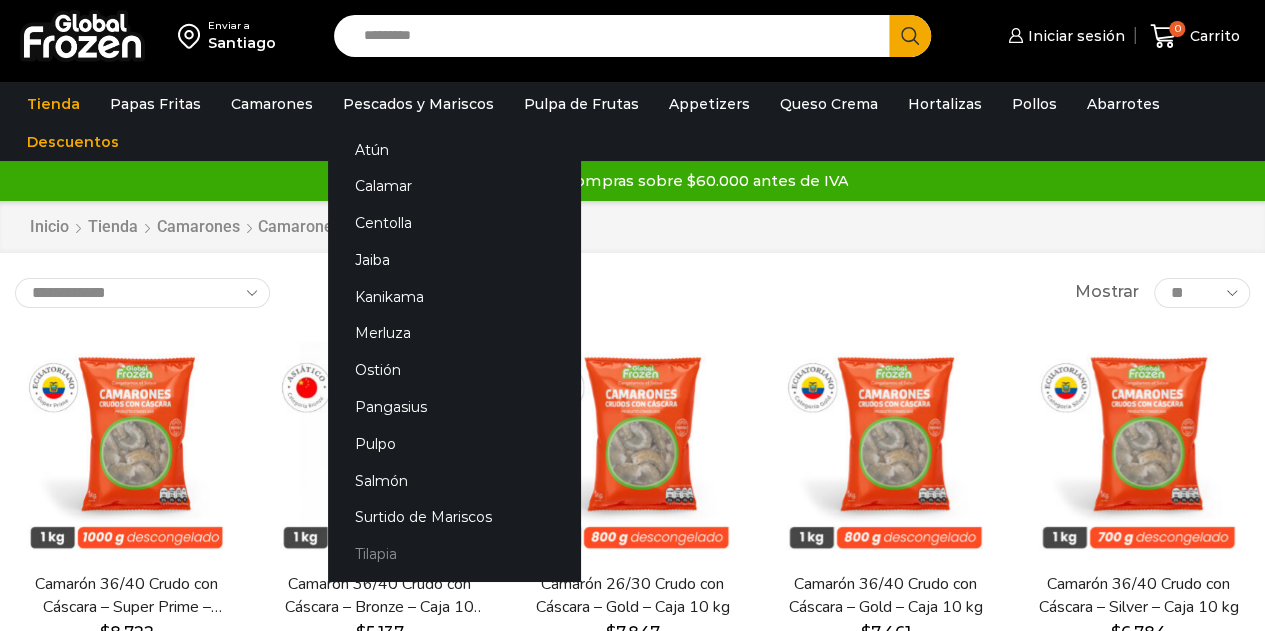 click on "Tilapia" at bounding box center (454, 554) 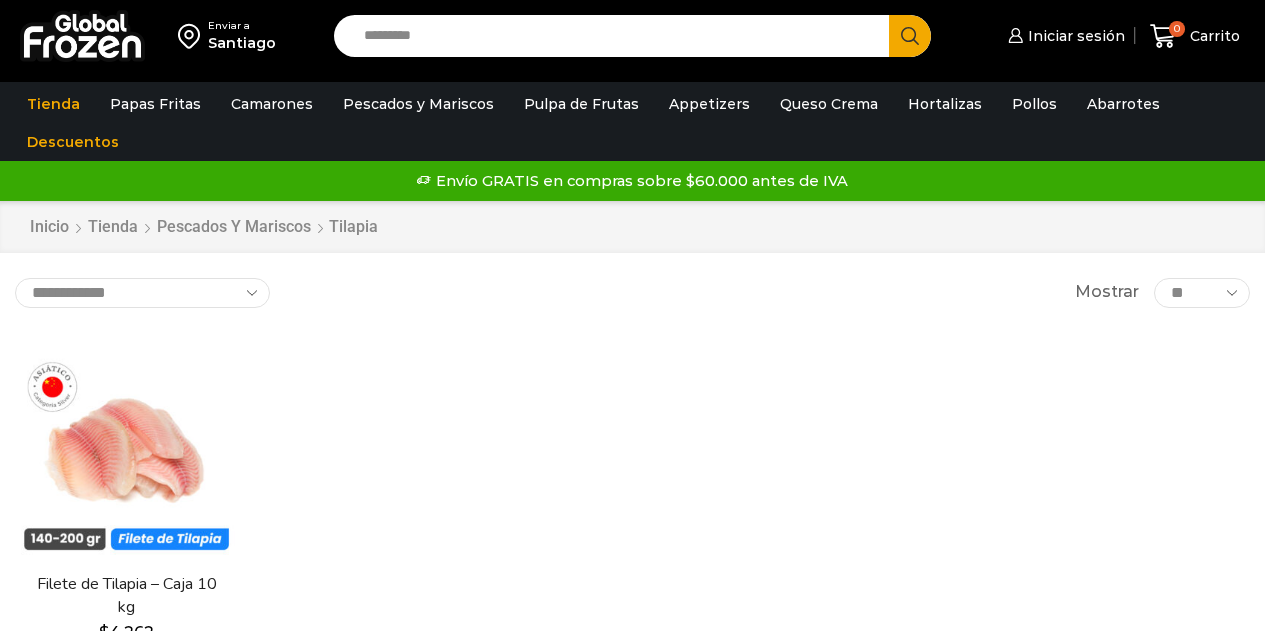 scroll, scrollTop: 1, scrollLeft: 0, axis: vertical 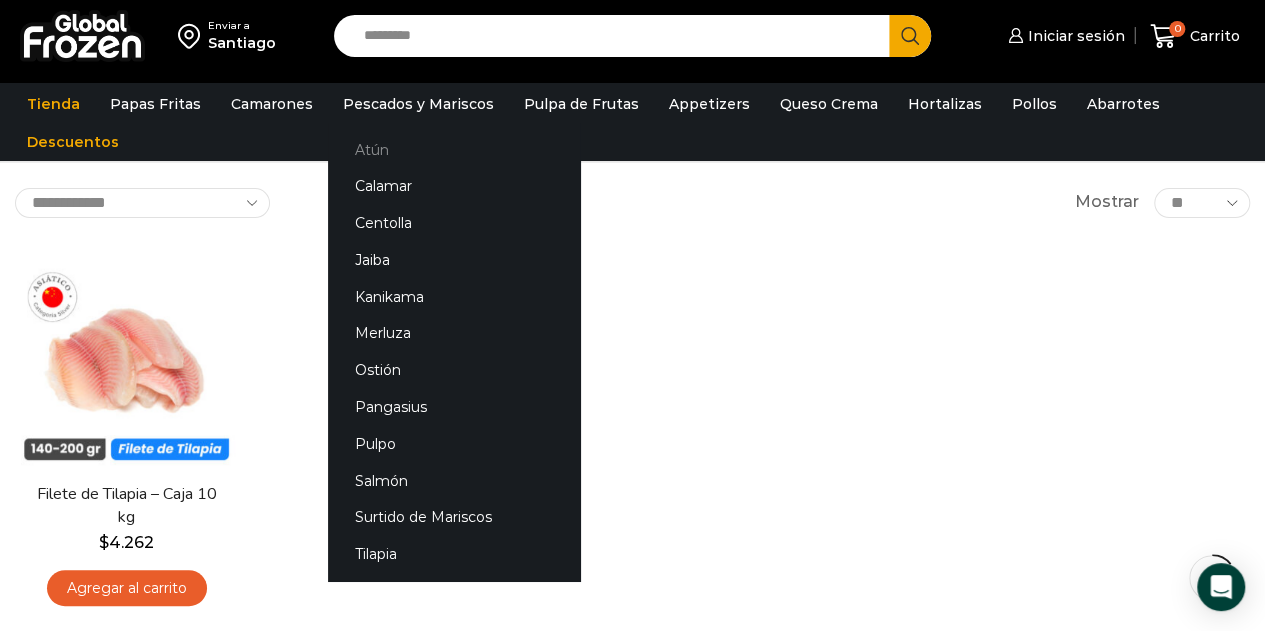 click on "Atún" at bounding box center [454, 149] 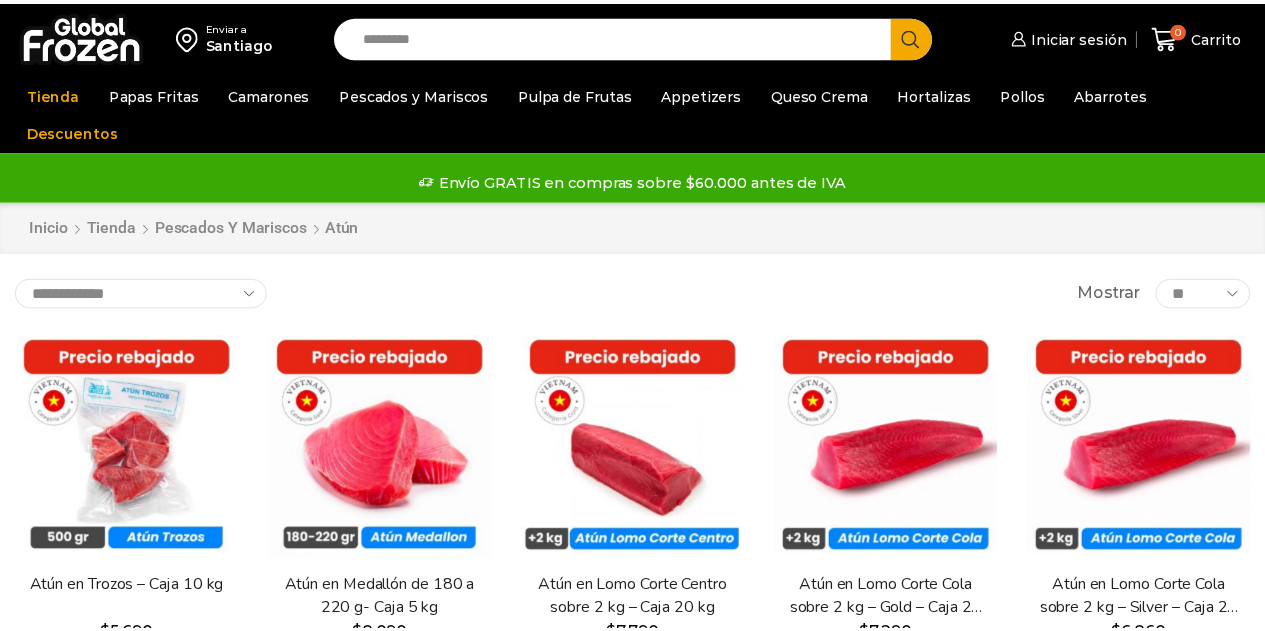 scroll, scrollTop: 0, scrollLeft: 0, axis: both 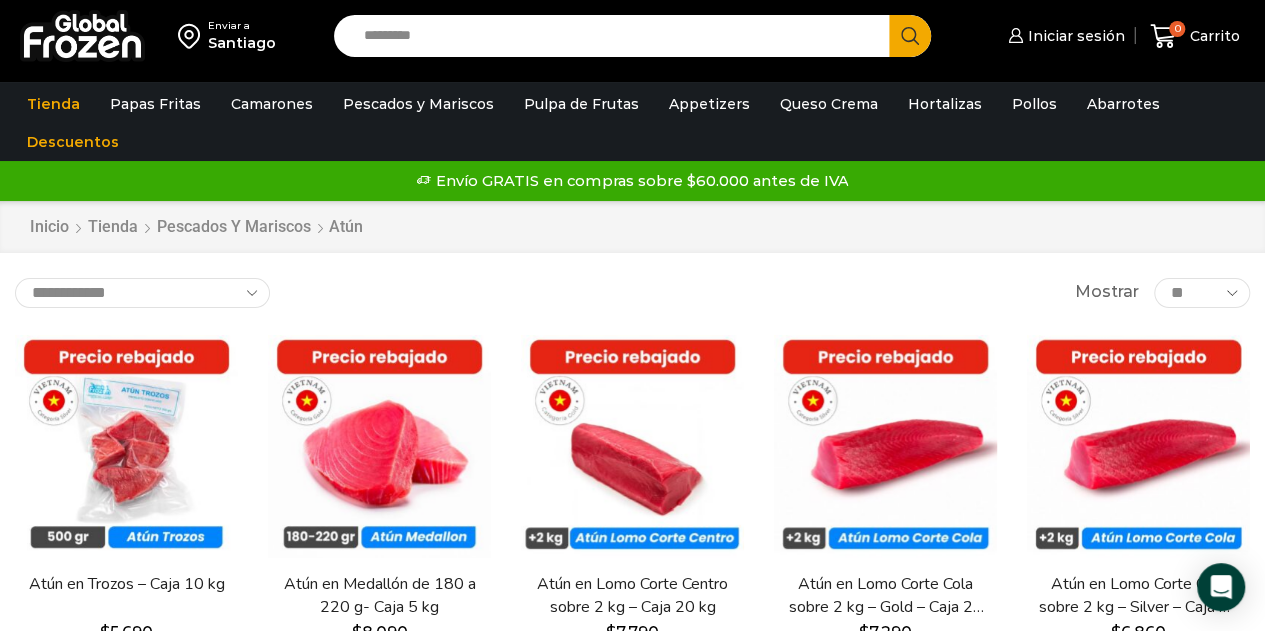 click on "**********" at bounding box center [632, 293] 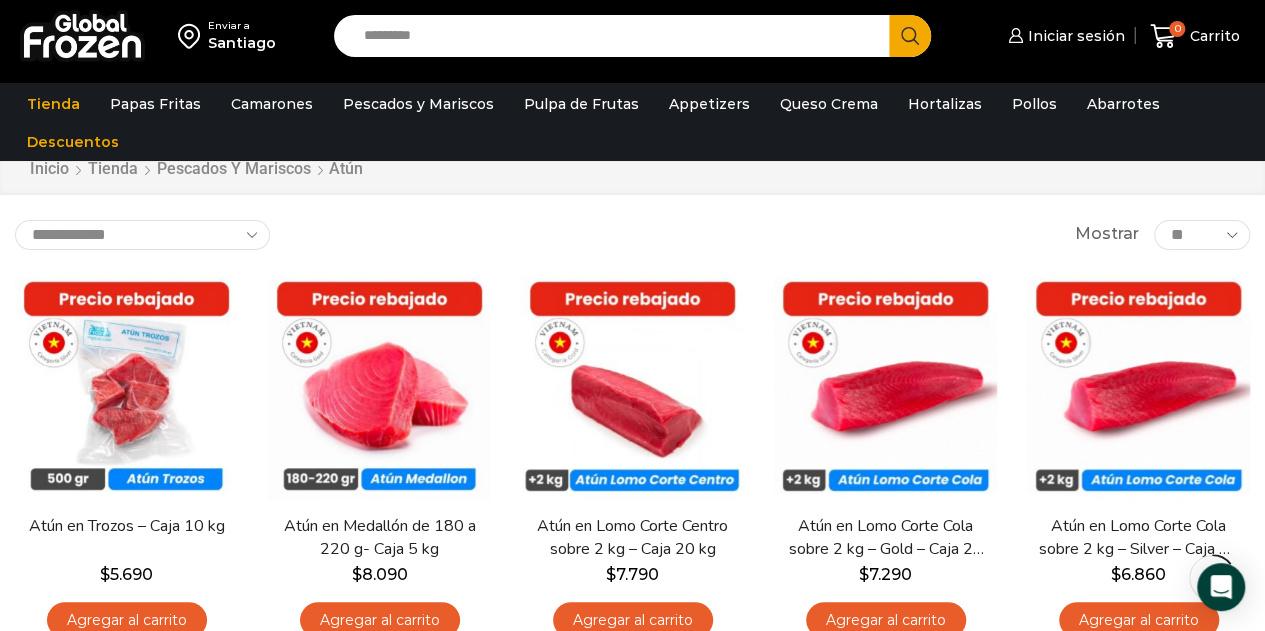 scroll, scrollTop: 100, scrollLeft: 0, axis: vertical 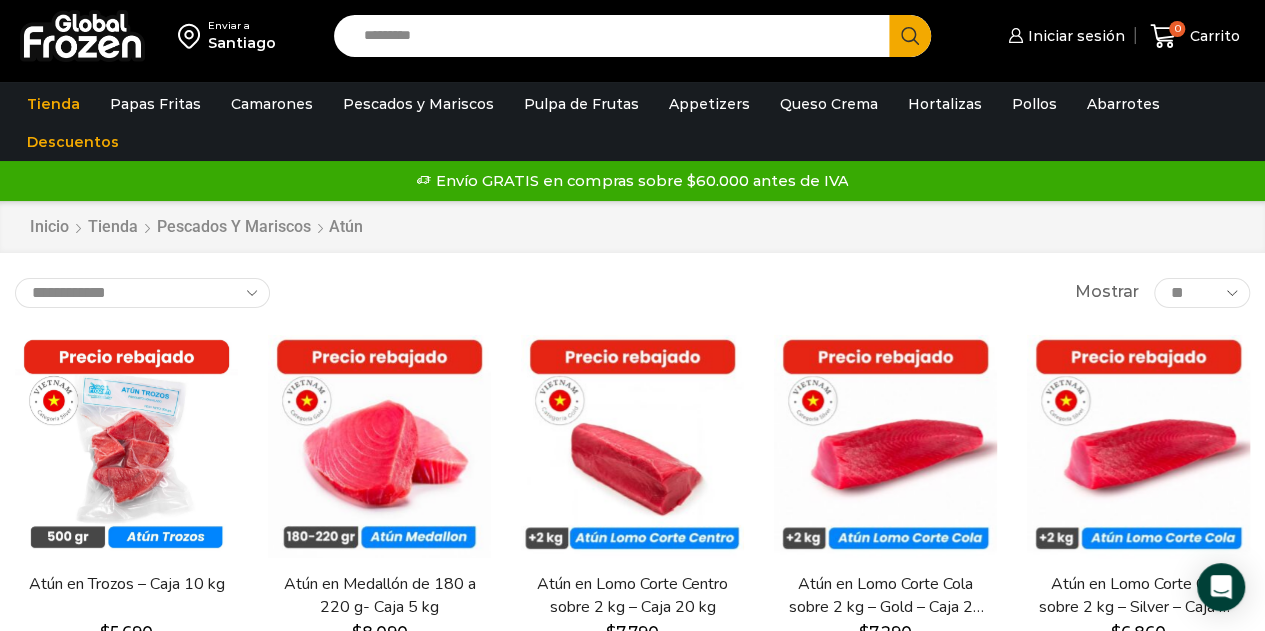 click on "**********" at bounding box center (632, 293) 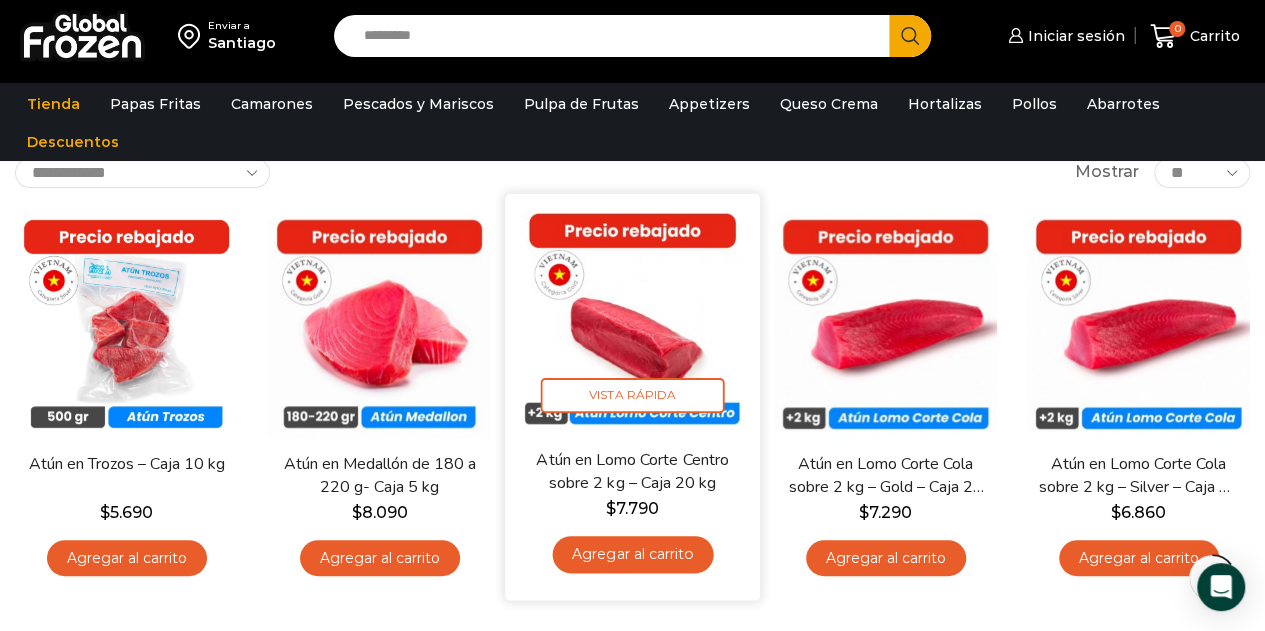 scroll, scrollTop: 100, scrollLeft: 0, axis: vertical 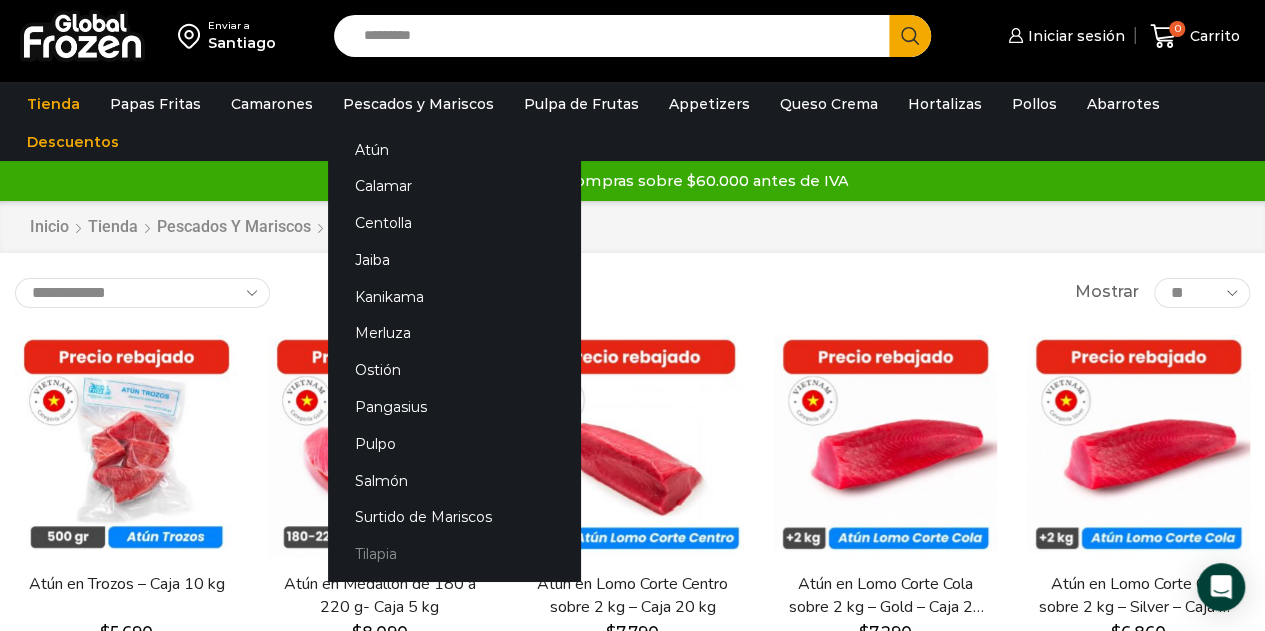 click on "Tilapia" at bounding box center [454, 554] 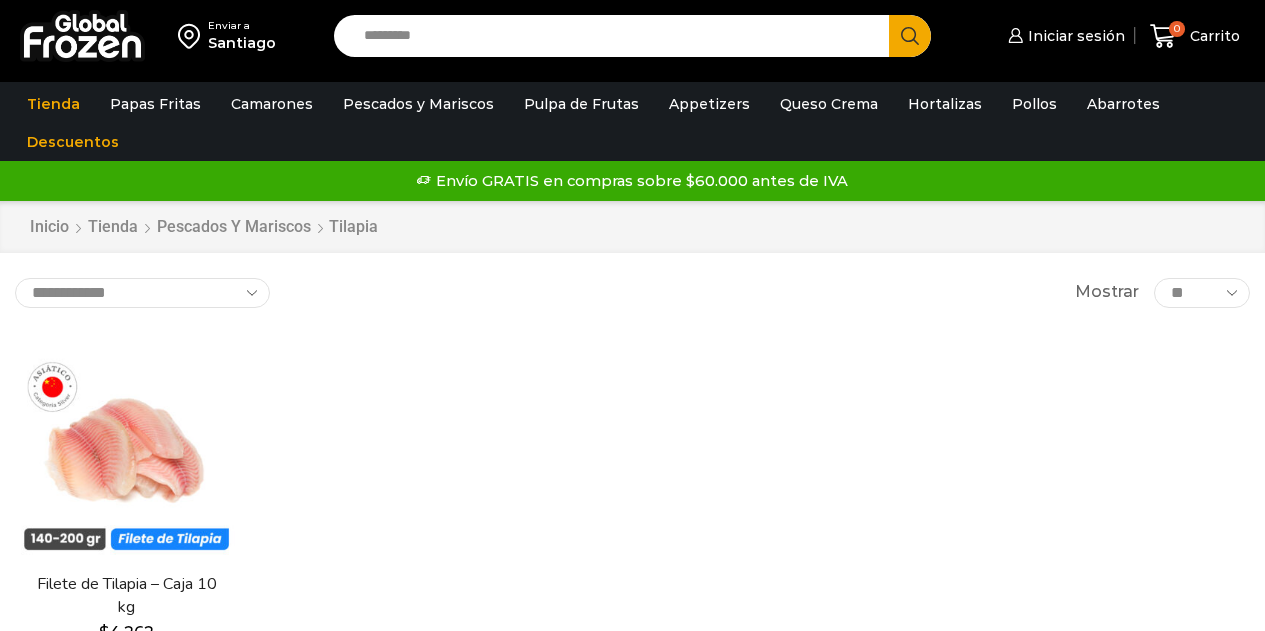 scroll, scrollTop: 0, scrollLeft: 0, axis: both 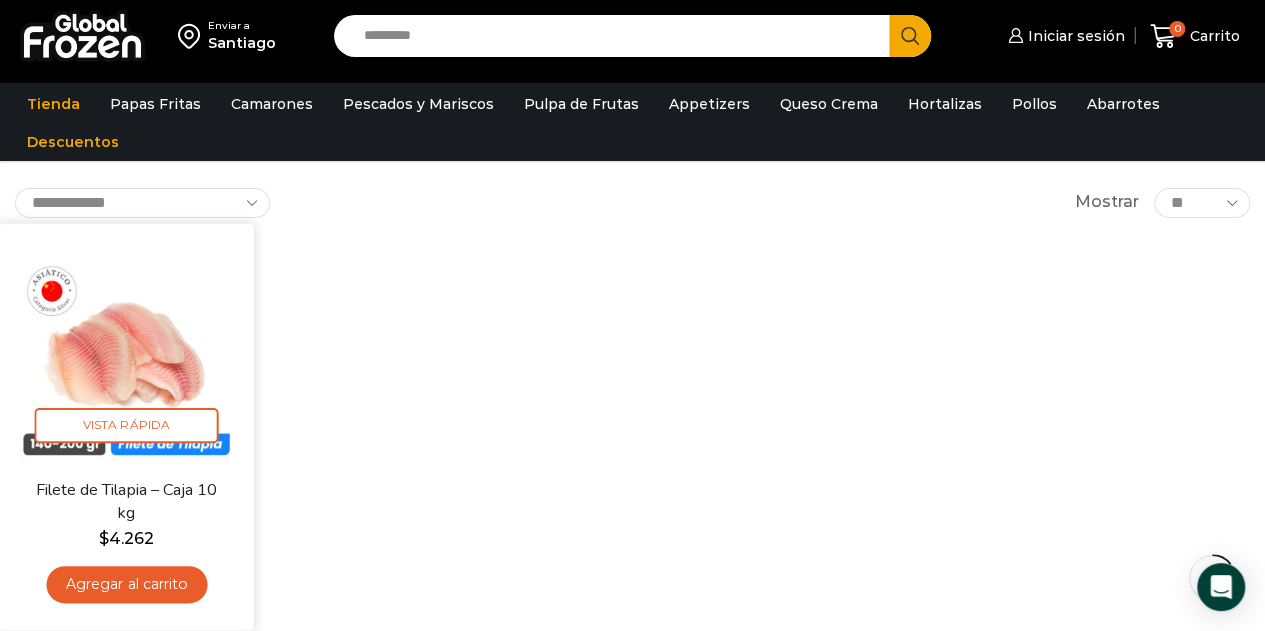 click at bounding box center (126, 350) 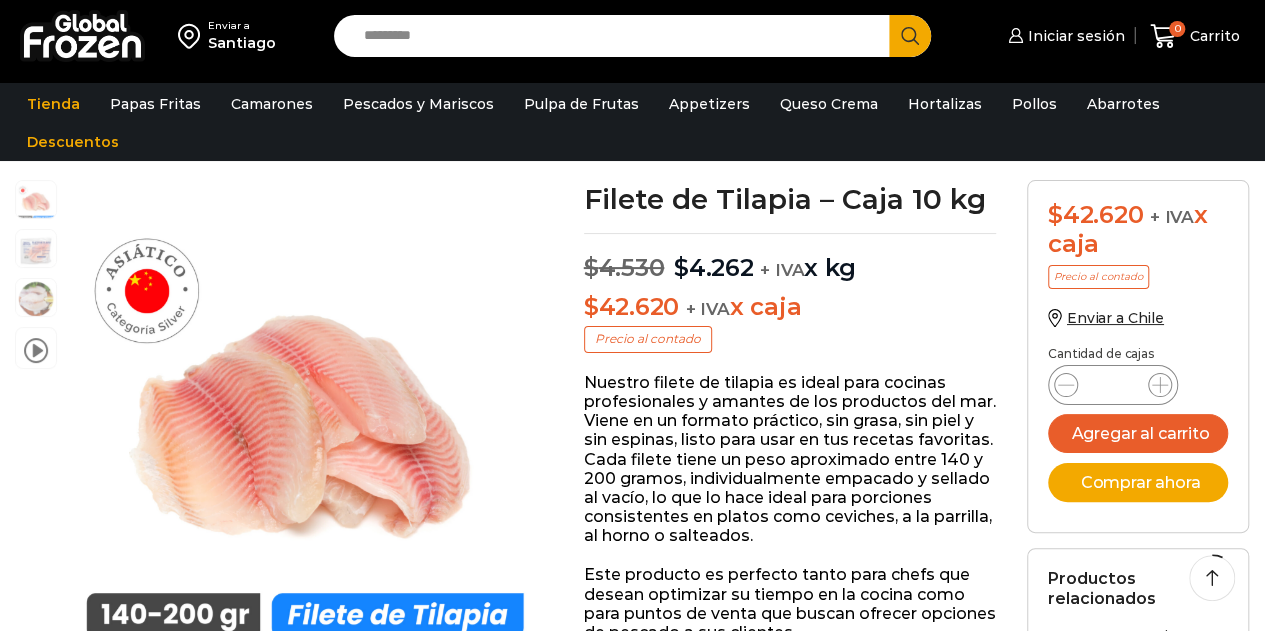 scroll, scrollTop: 213, scrollLeft: 0, axis: vertical 